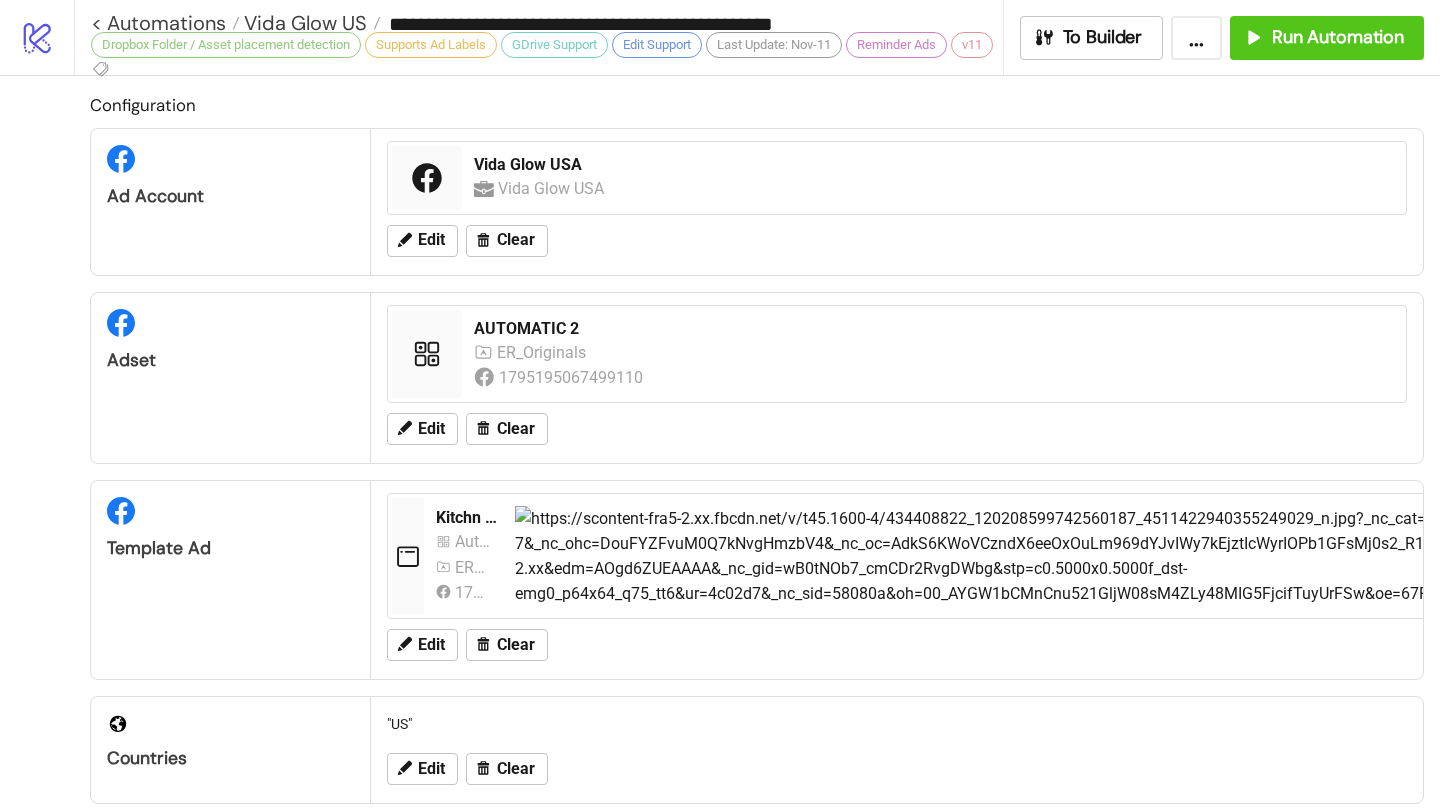 scroll, scrollTop: 0, scrollLeft: 0, axis: both 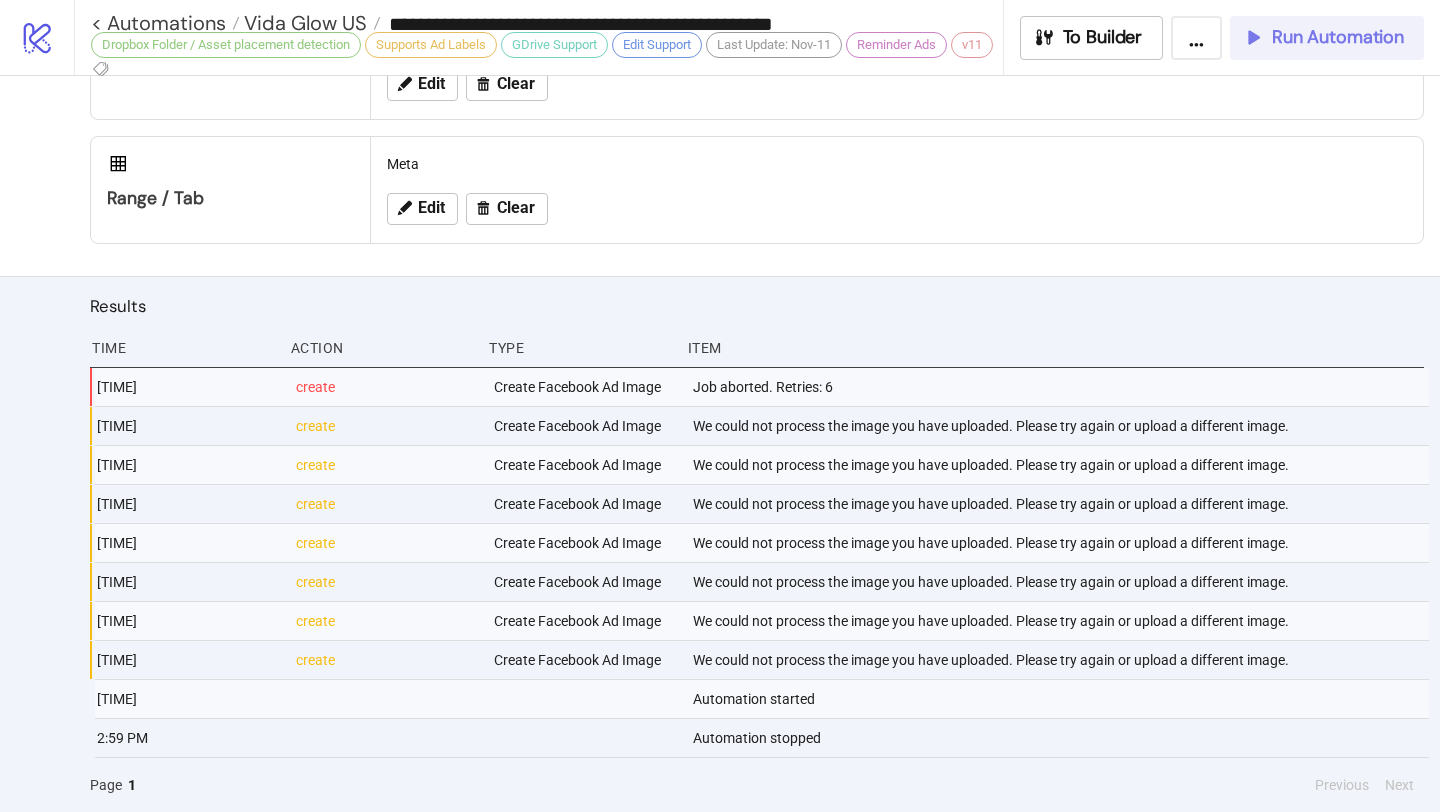 click on "Run Automation" at bounding box center [1327, 38] 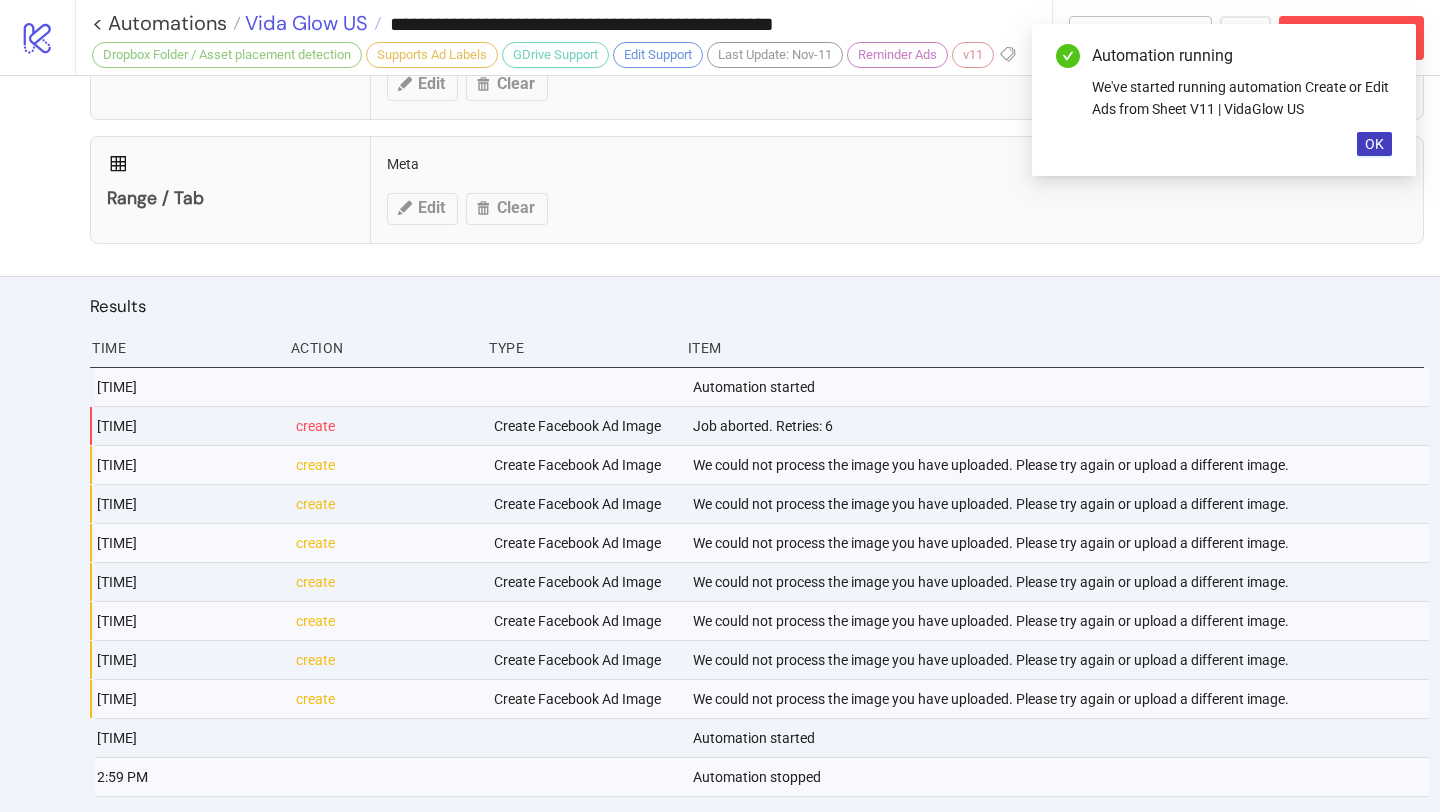 click on "Vida Glow US" at bounding box center (304, 23) 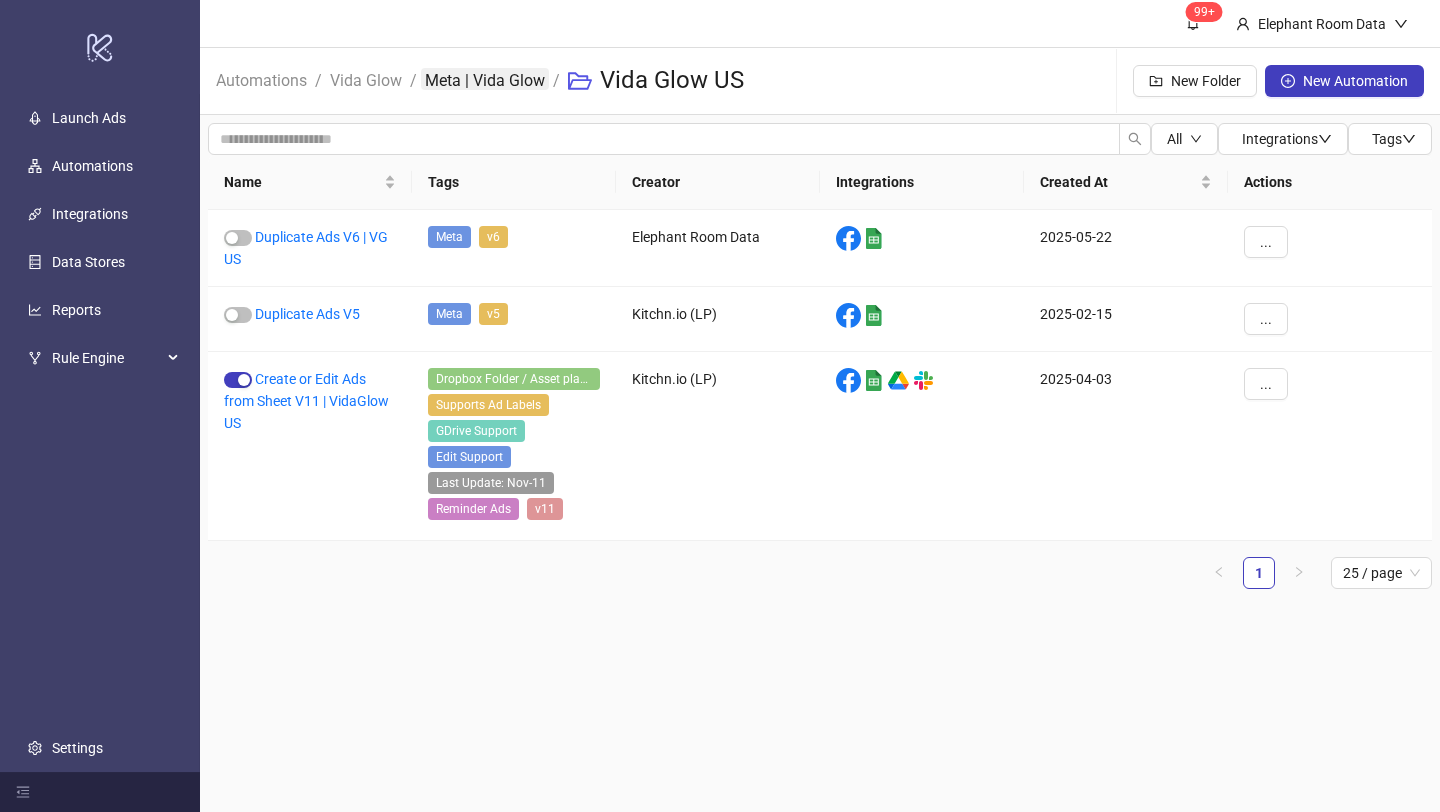 click on "Meta | Vida Glow" at bounding box center [485, 79] 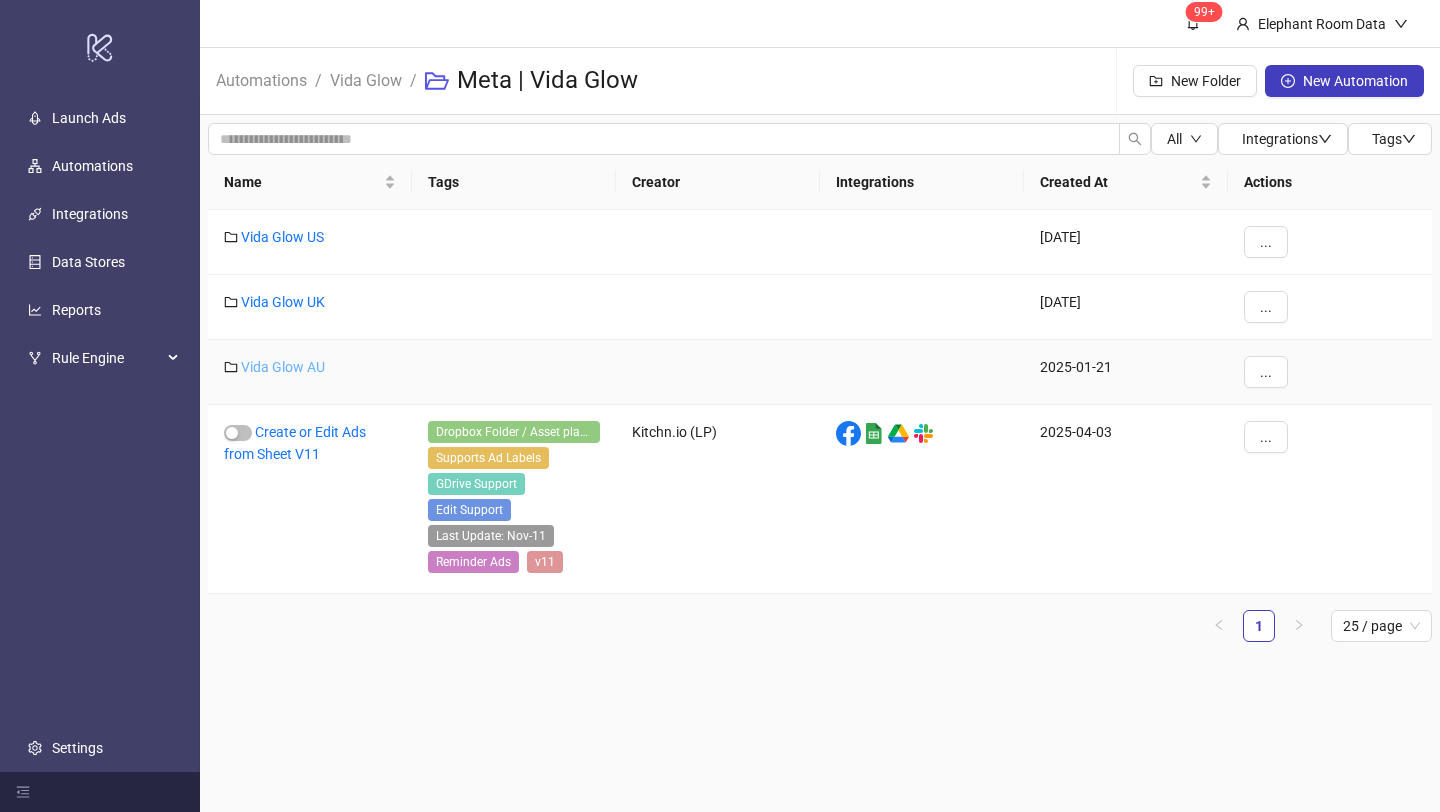 click on "Vida Glow AU" at bounding box center (283, 367) 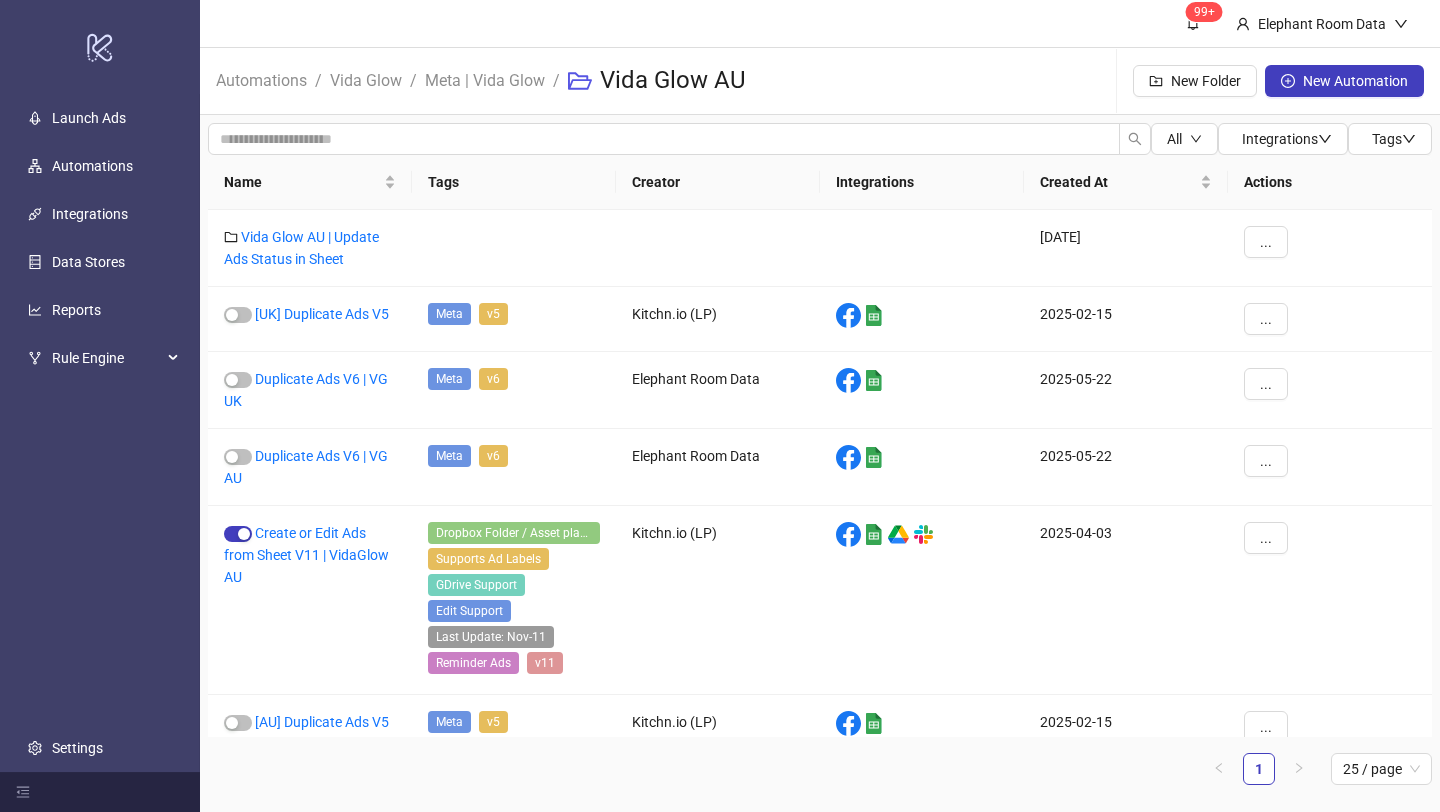 click on "Meta | Vida Glow" at bounding box center [485, 81] 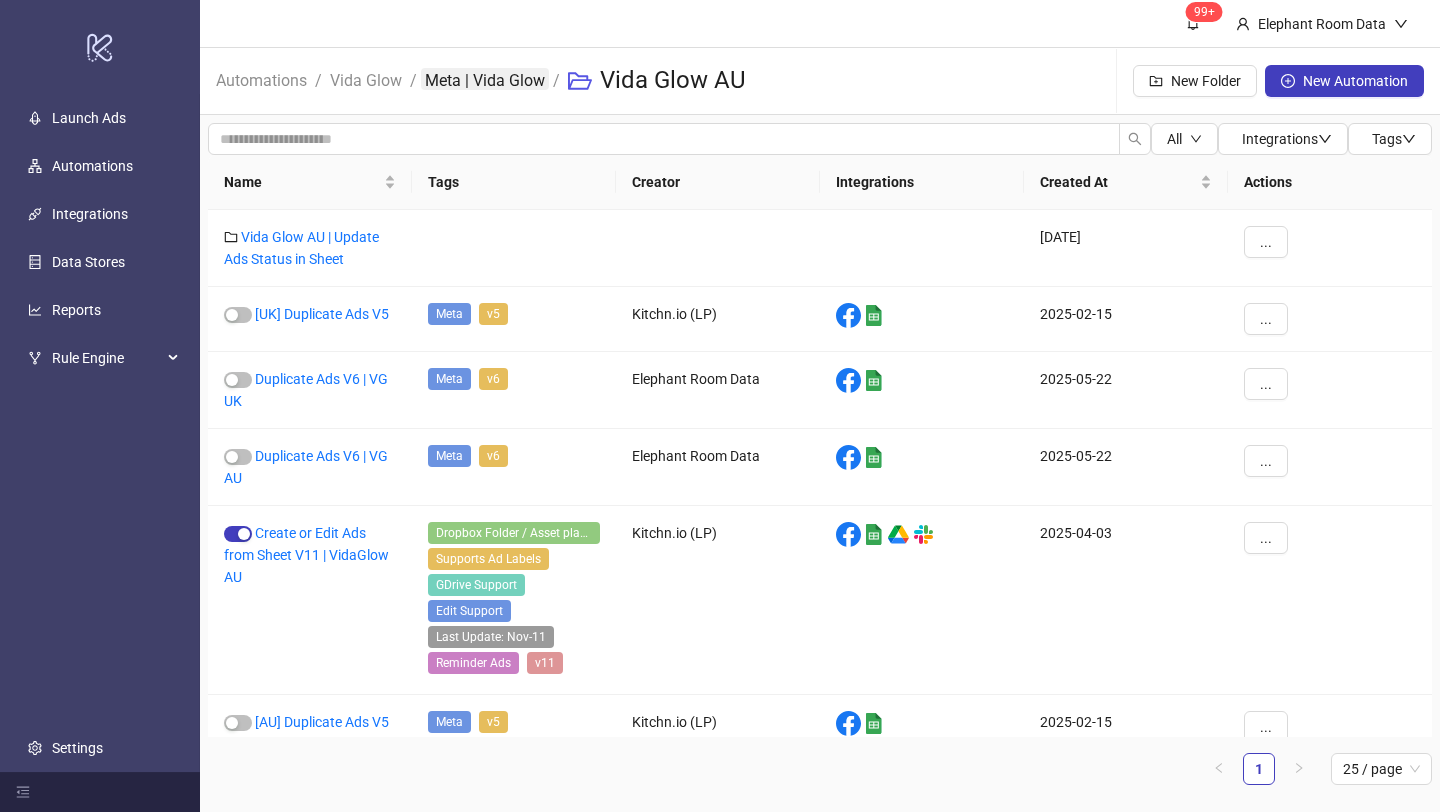 click on "Meta | Vida Glow" at bounding box center (485, 79) 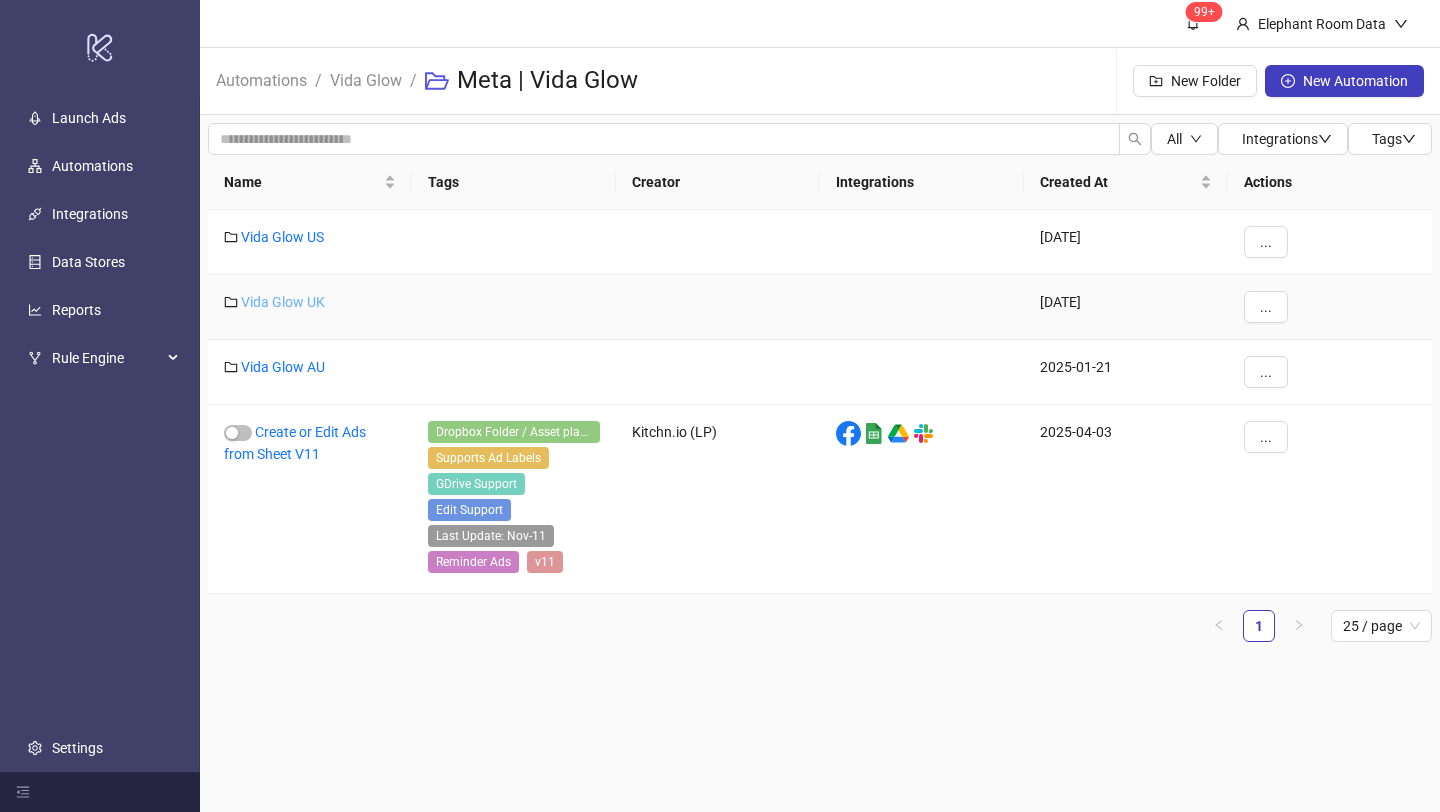 click on "Vida Glow UK" at bounding box center (283, 302) 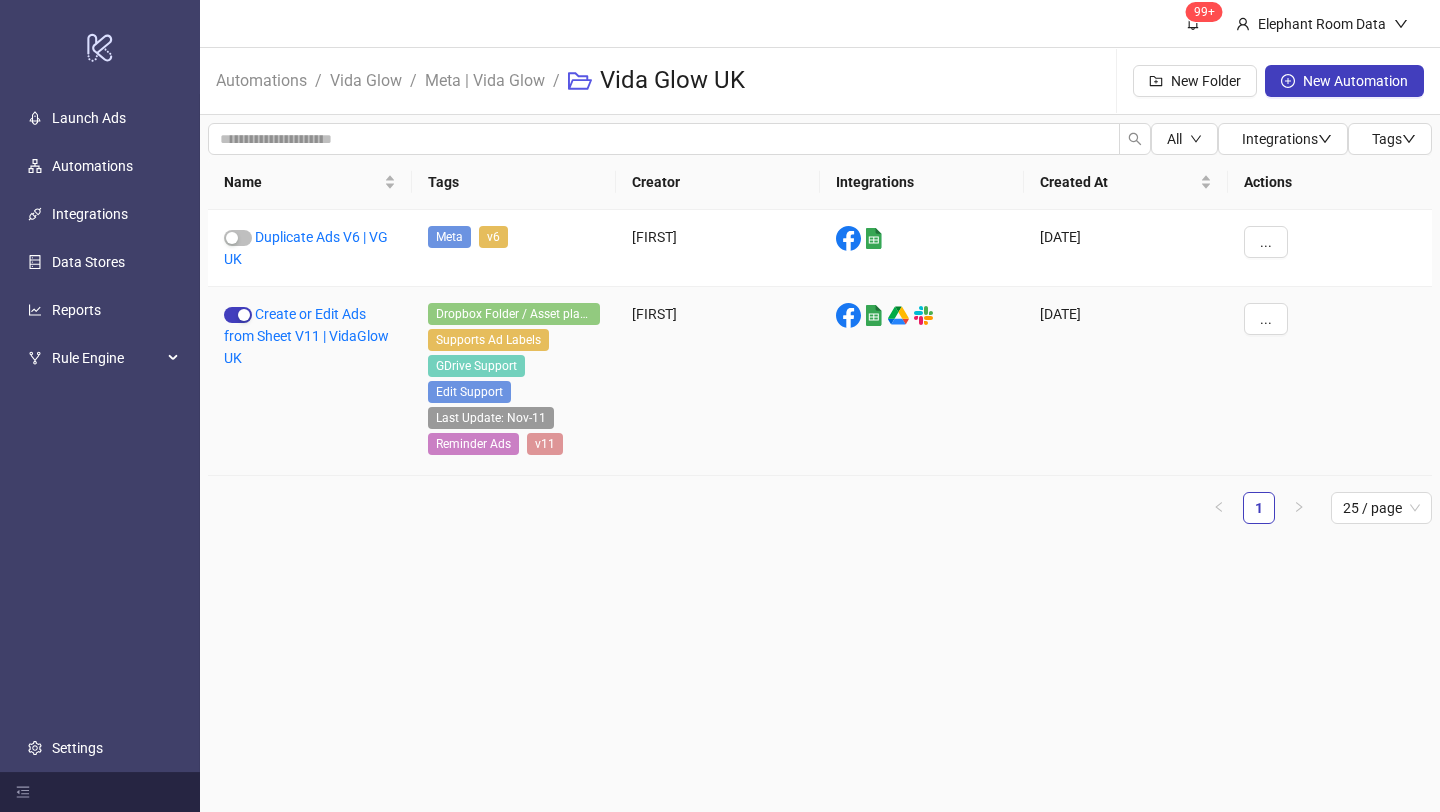 click on "Create or Edit Ads from Sheet V11  | VidaGlow UK" at bounding box center (310, 381) 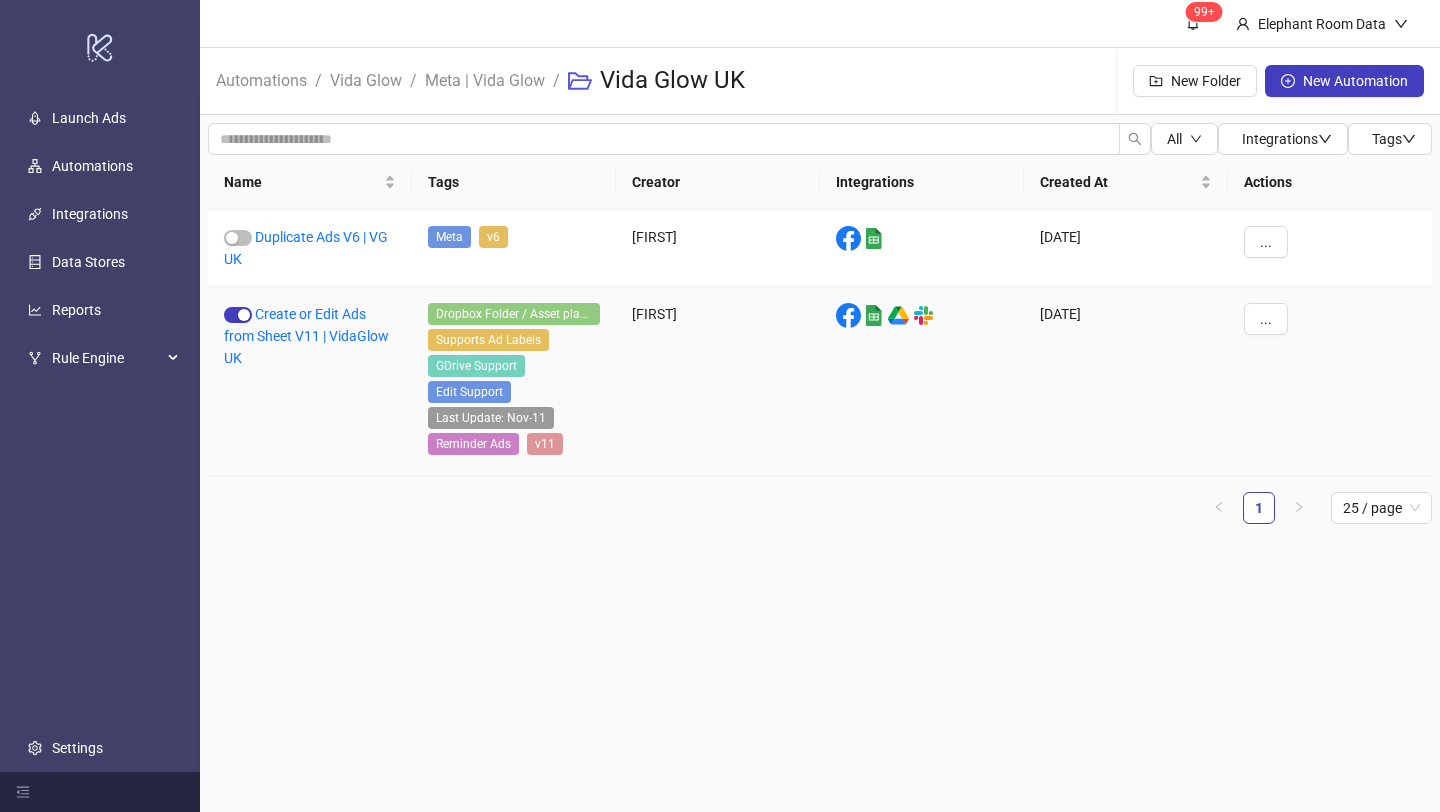 click on "Create or Edit Ads from Sheet V11  | VidaGlow UK" at bounding box center [310, 381] 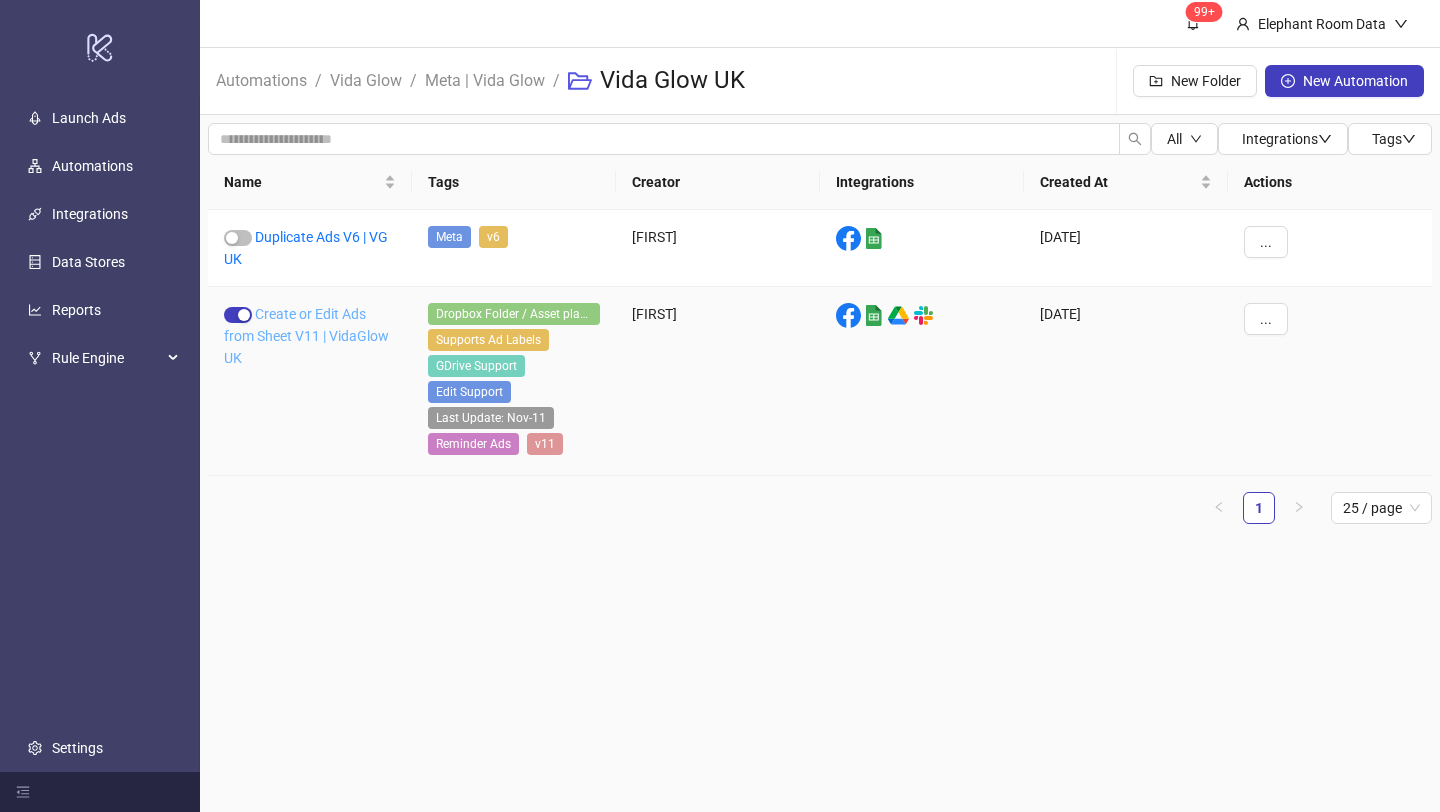 click on "Create or Edit Ads from Sheet V11  | VidaGlow UK" at bounding box center (306, 336) 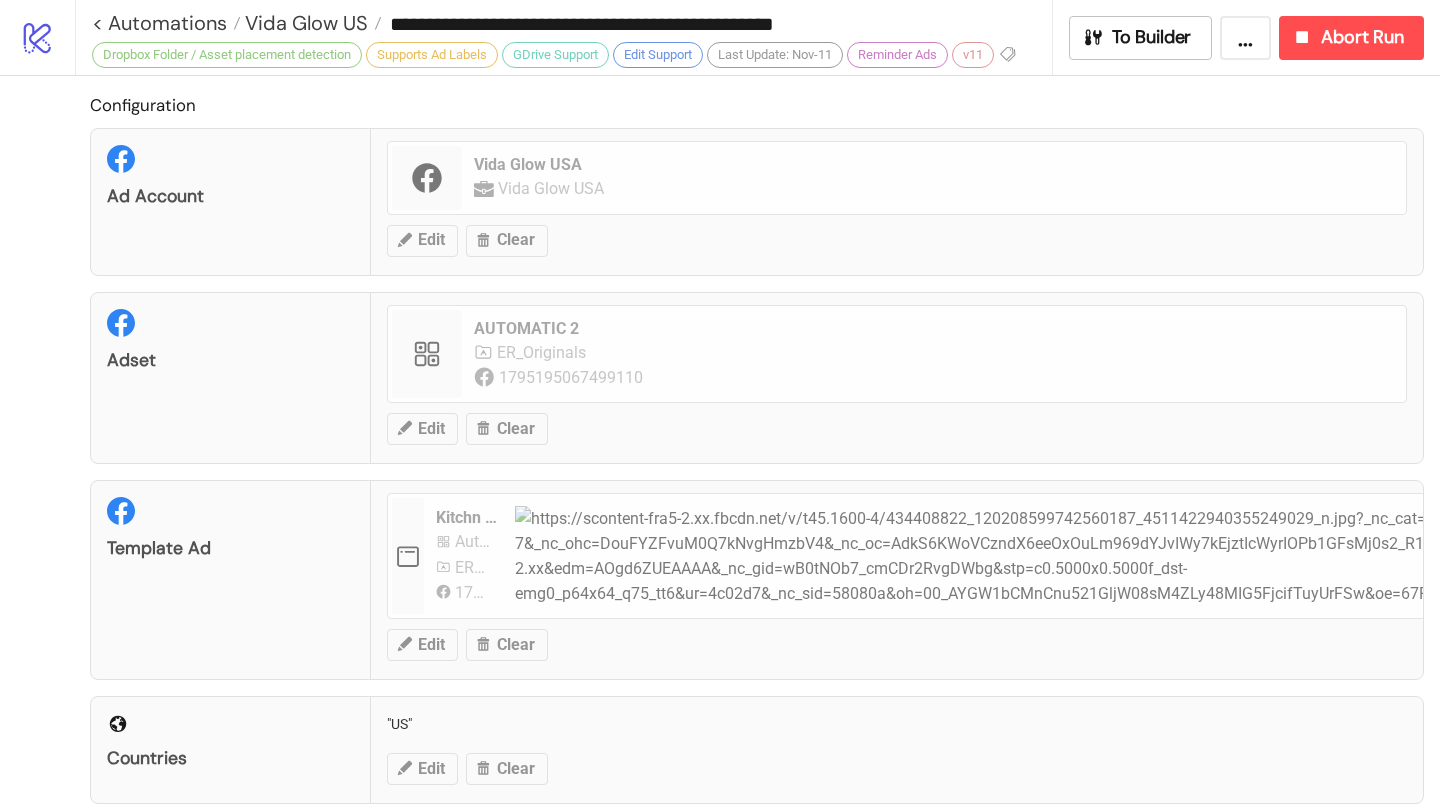type on "**********" 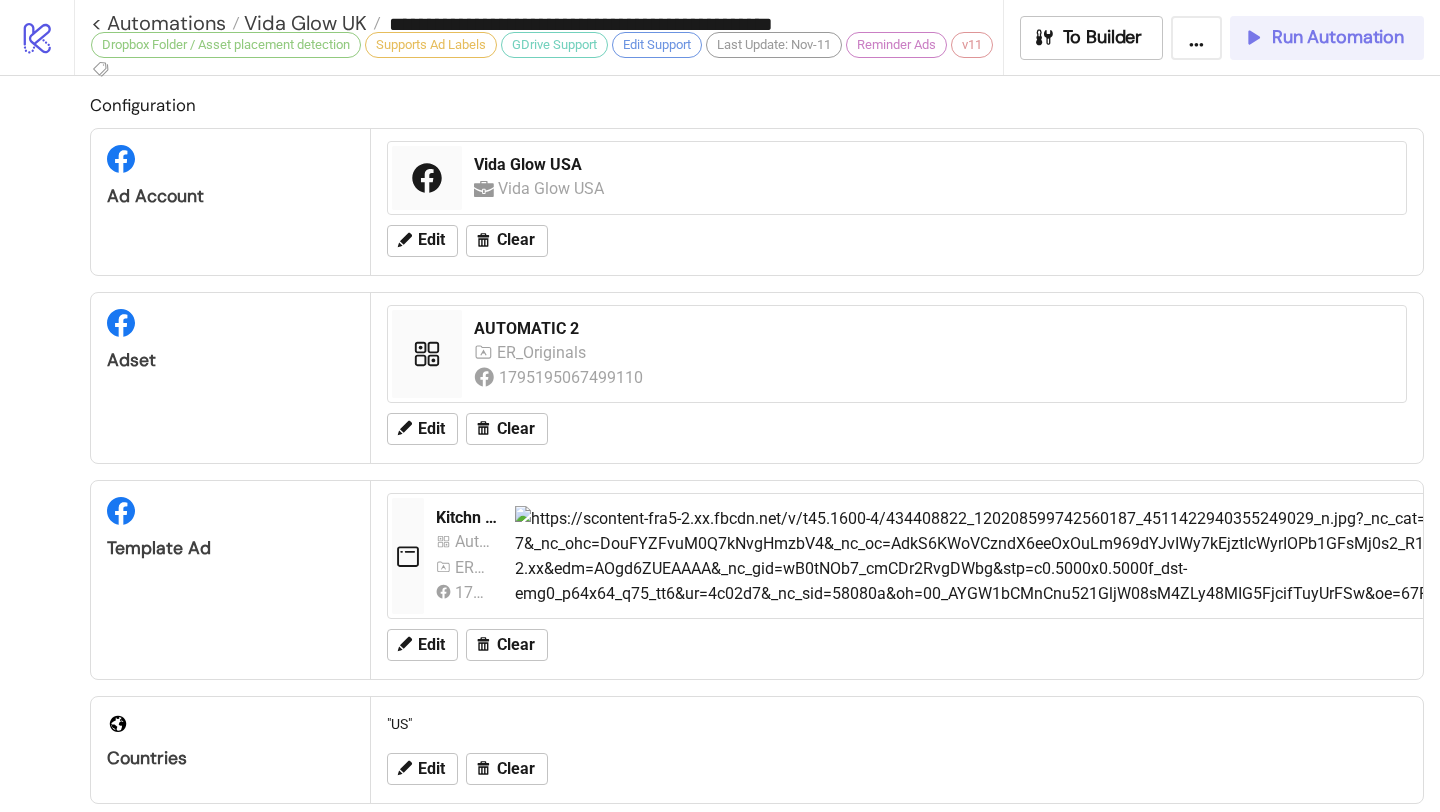 click on "Run Automation" at bounding box center (1338, 37) 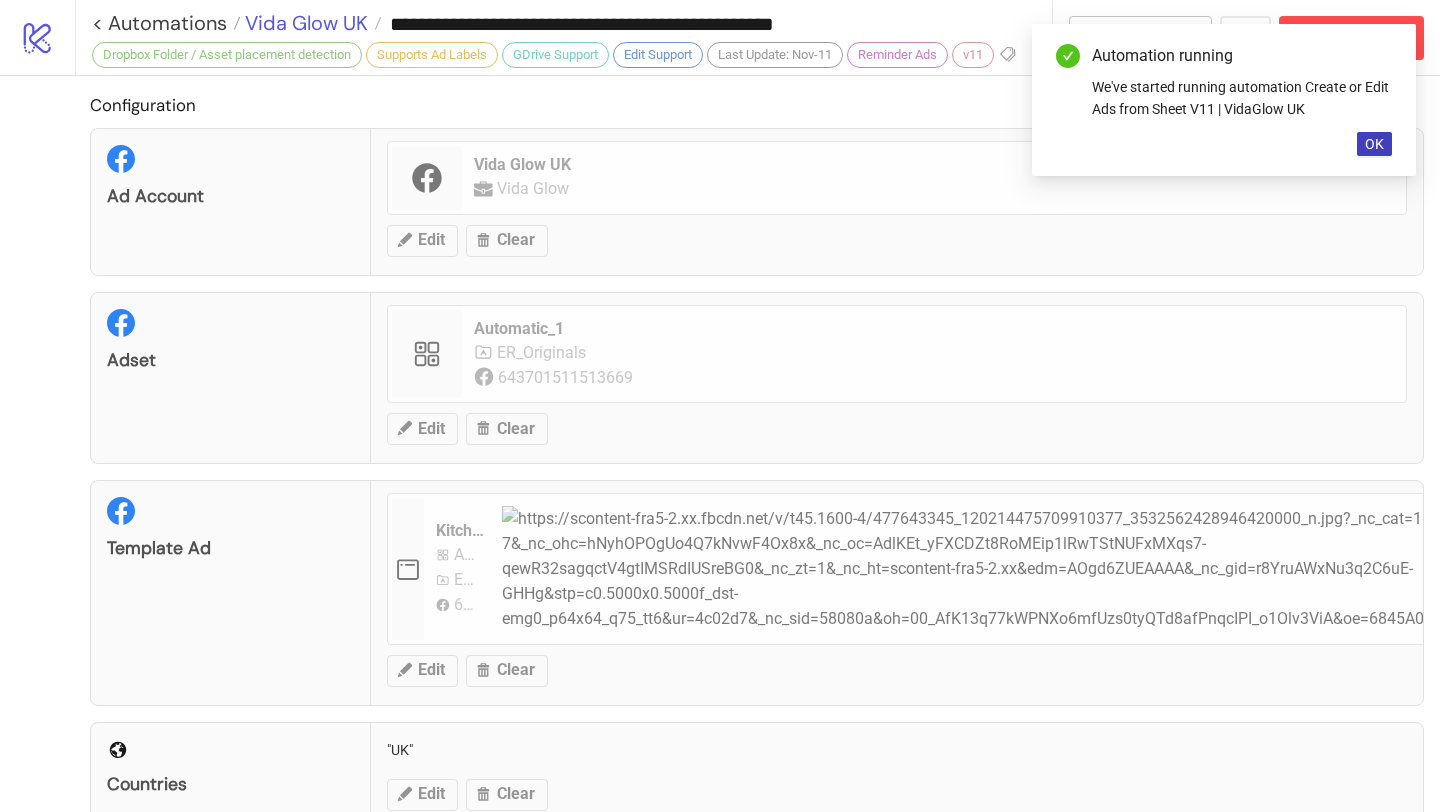click on "Vida Glow UK" at bounding box center (304, 23) 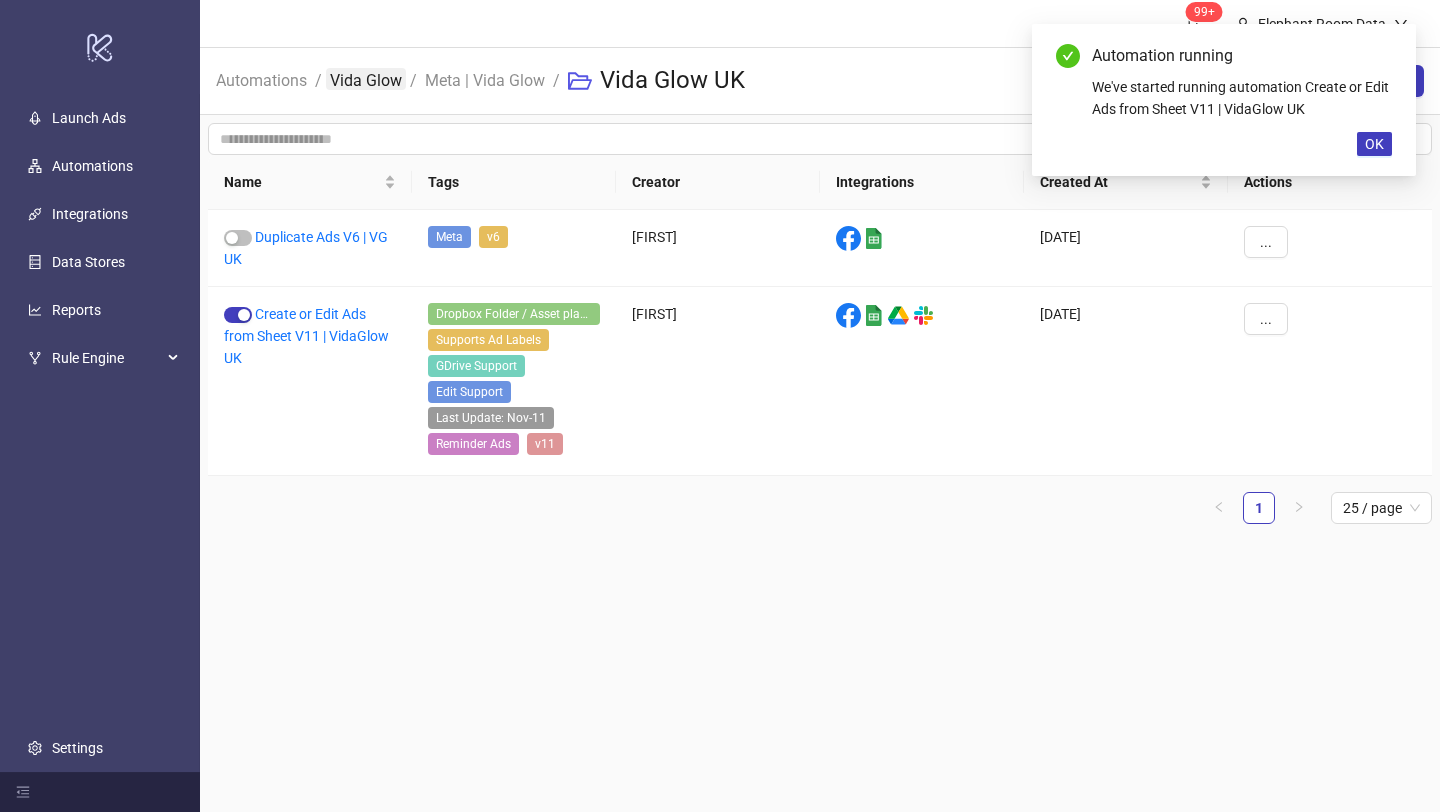 click on "Vida Glow" at bounding box center [366, 79] 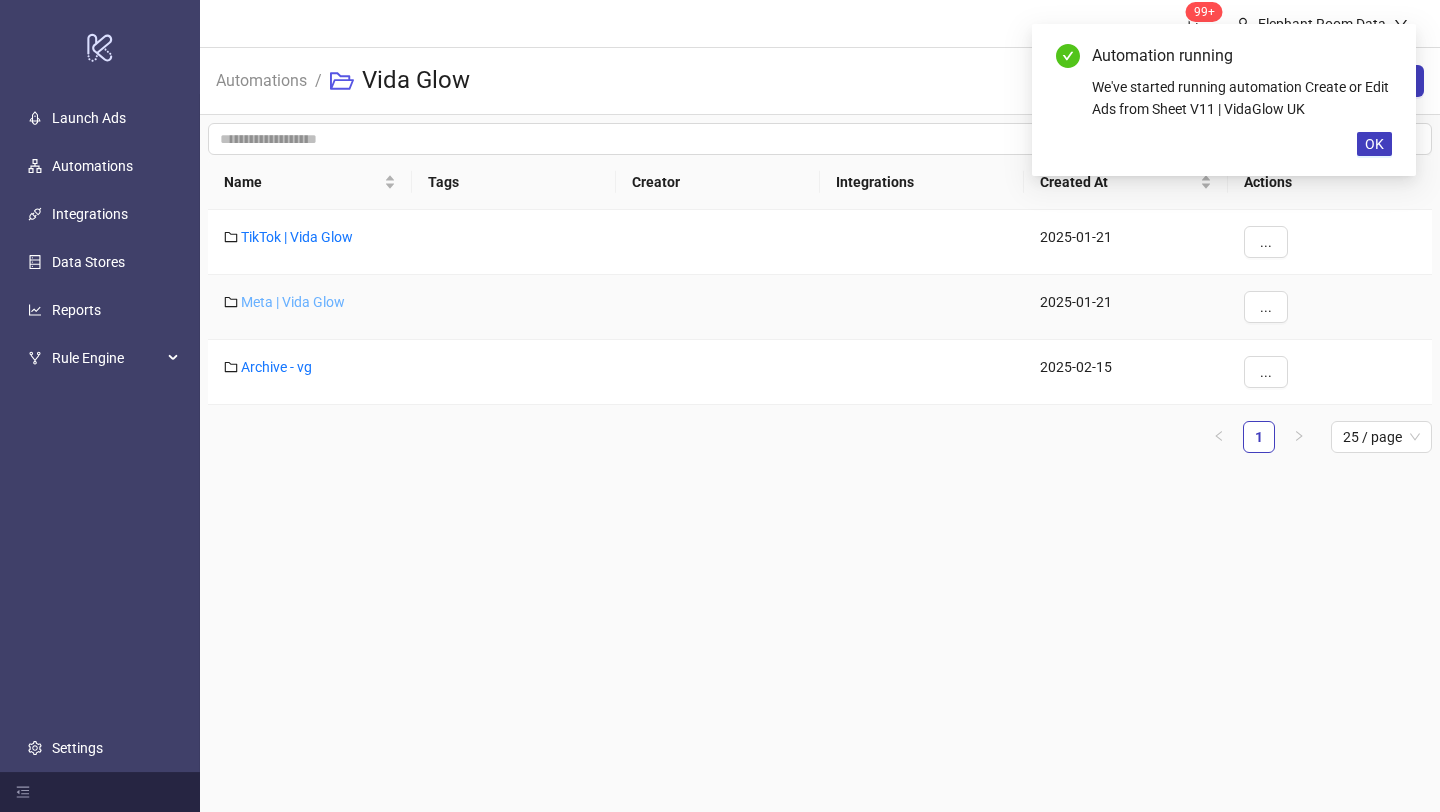 click on "Meta | Vida Glow" at bounding box center (293, 302) 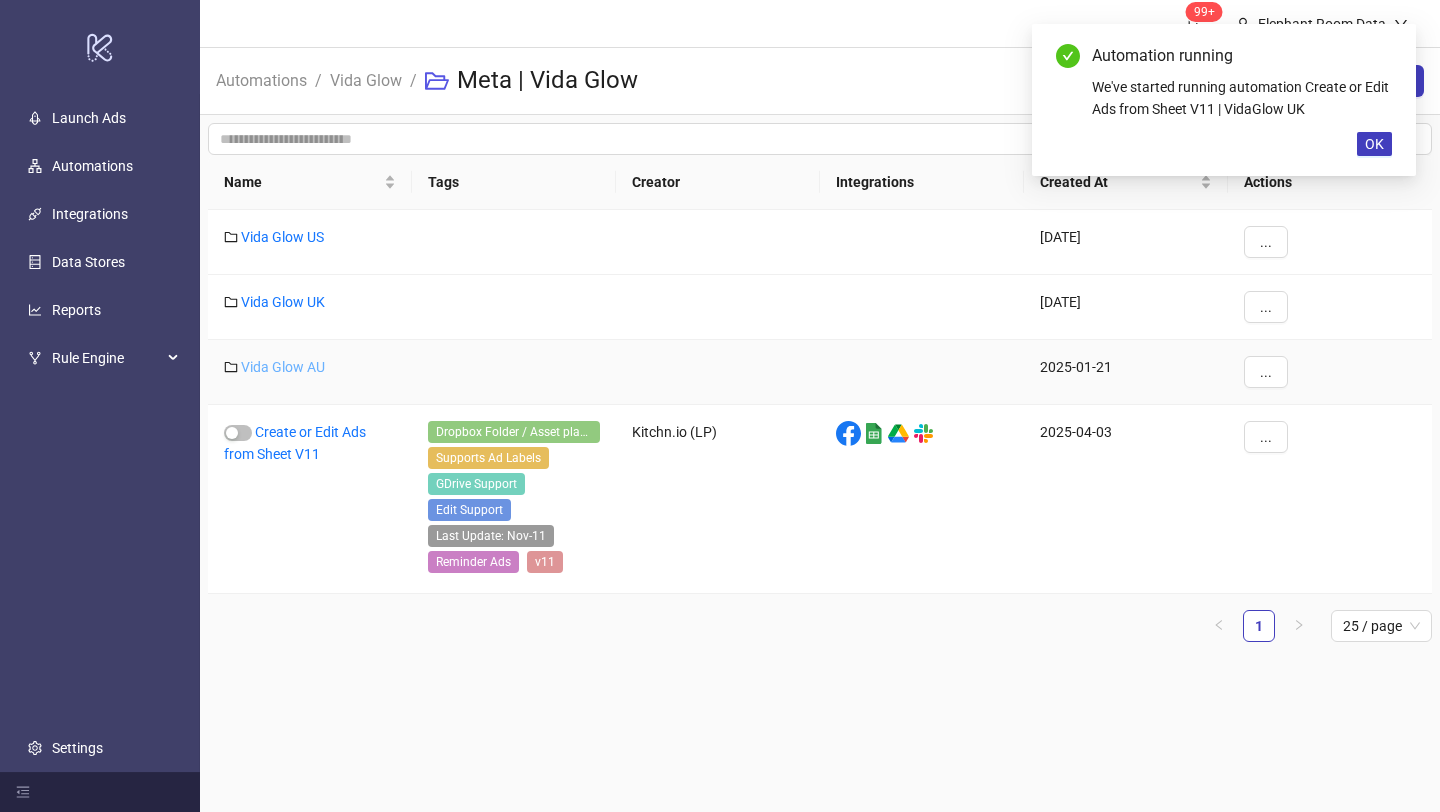click on "Vida Glow AU" at bounding box center (283, 367) 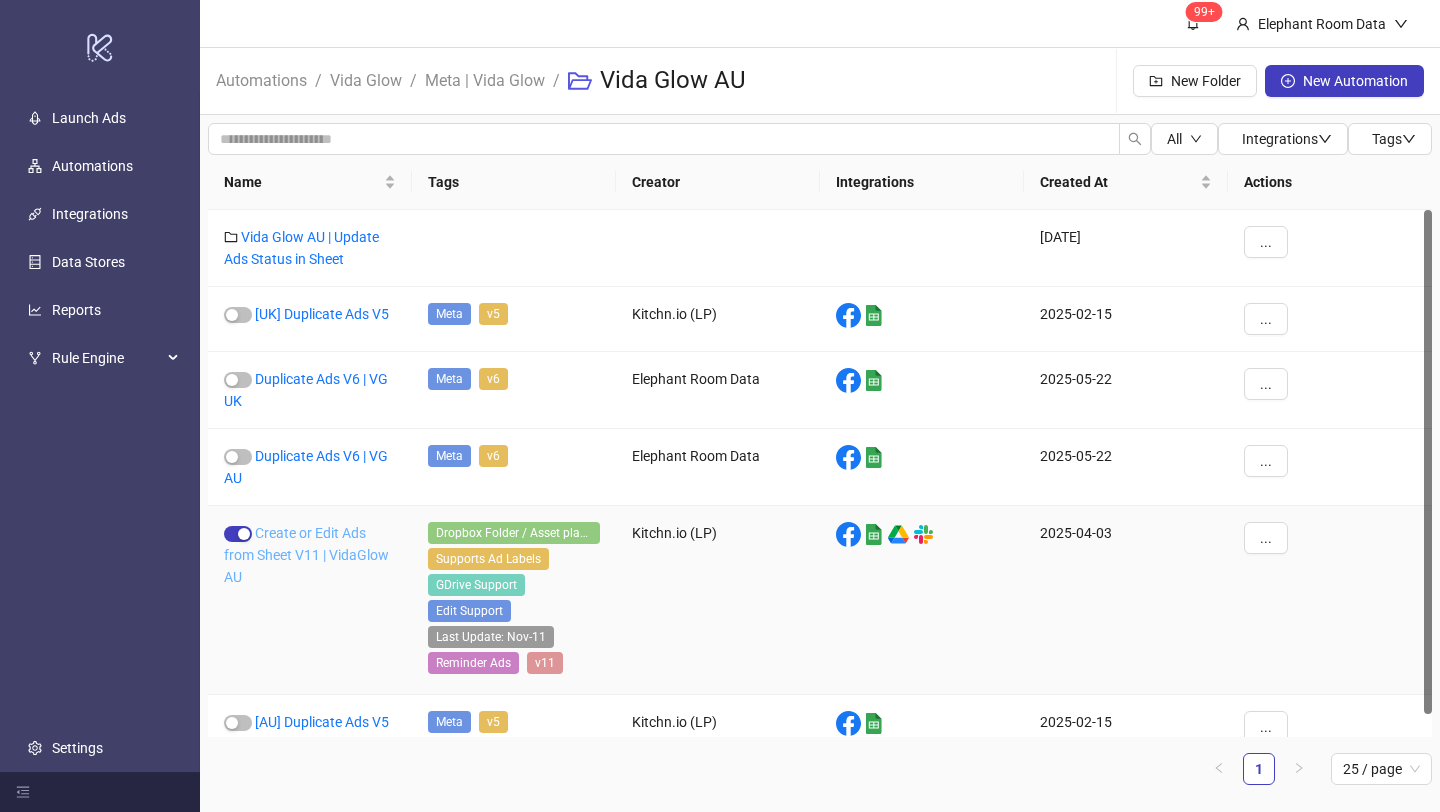 click on "Create or Edit Ads from Sheet V11  | VidaGlow AU" at bounding box center (306, 555) 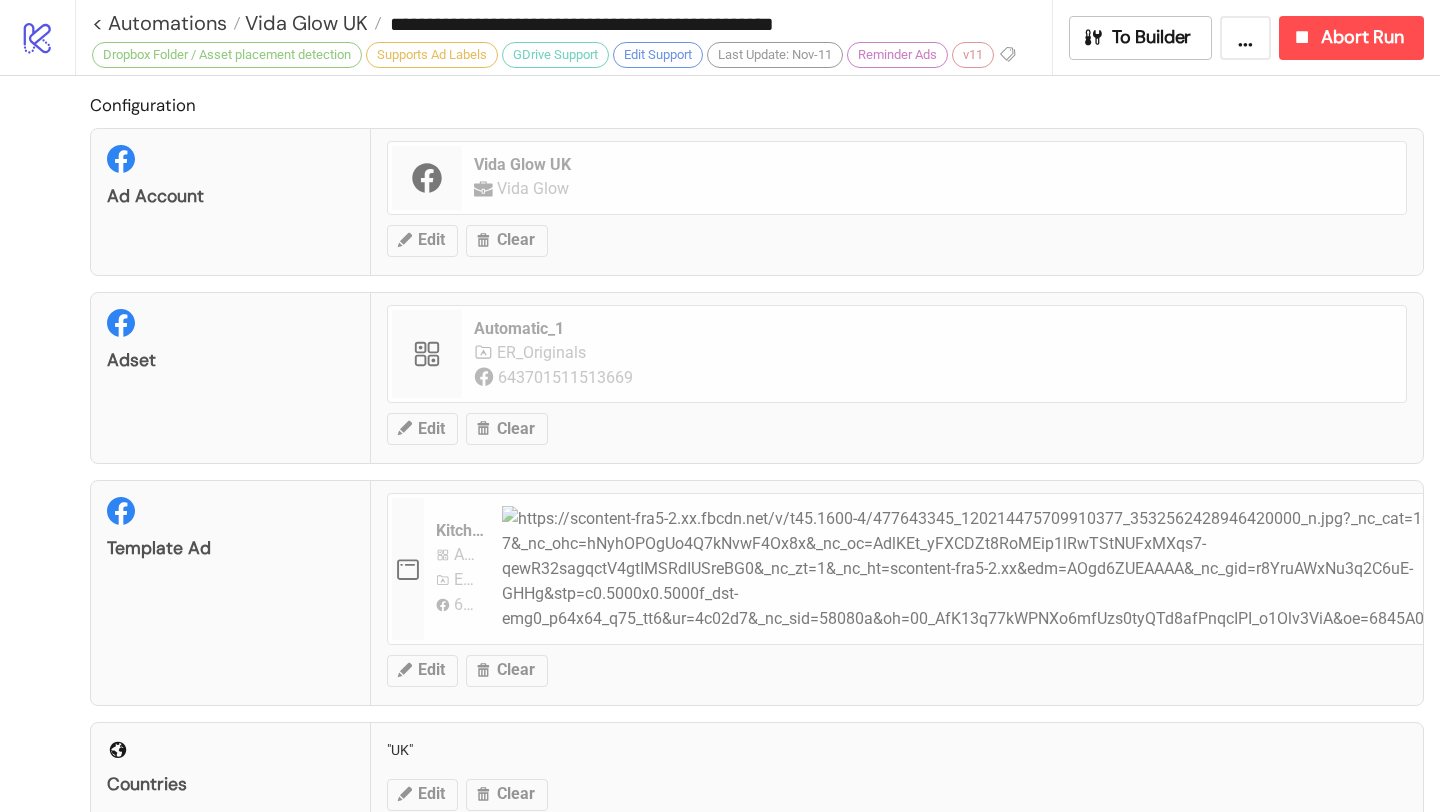 type on "**********" 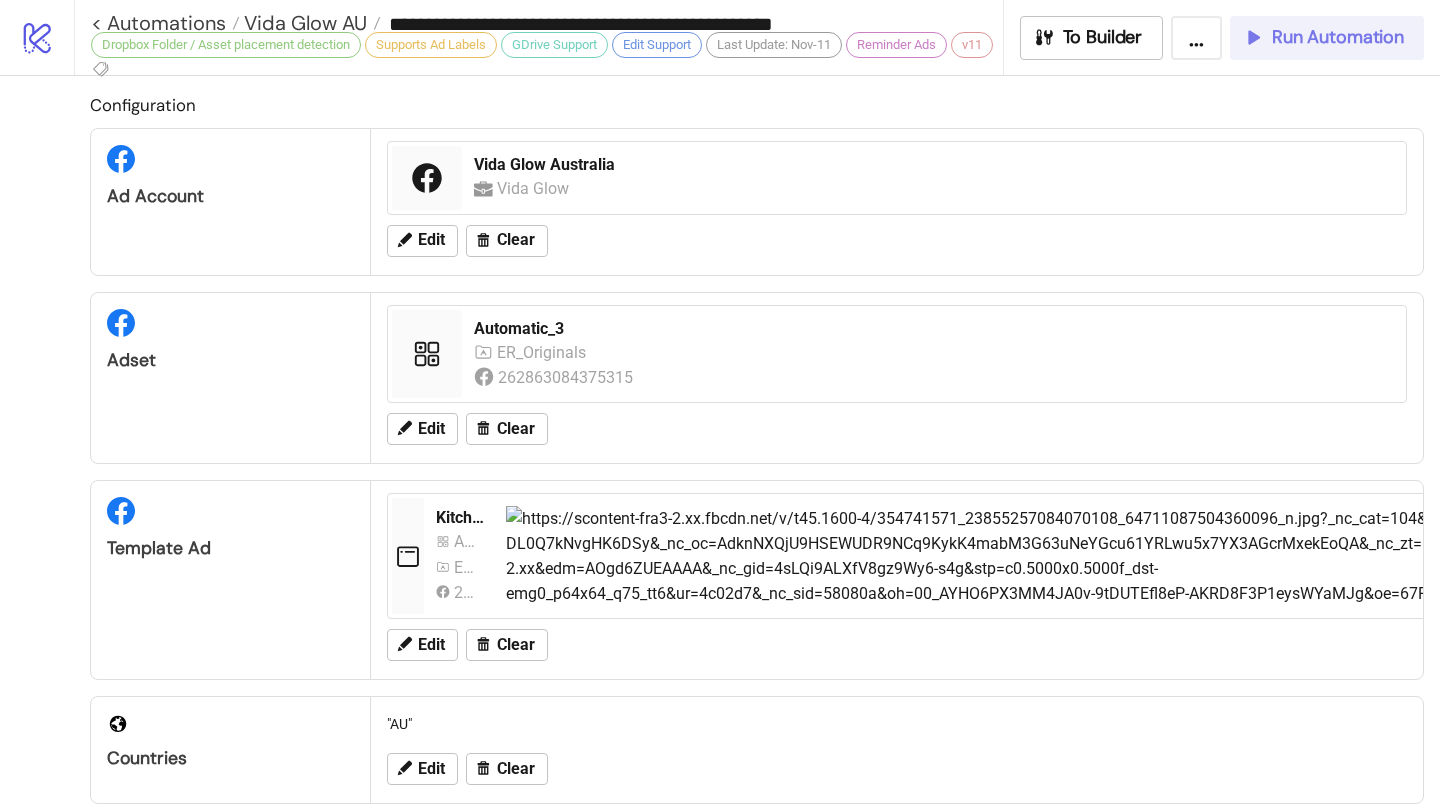 click on "Run Automation" at bounding box center [1327, 38] 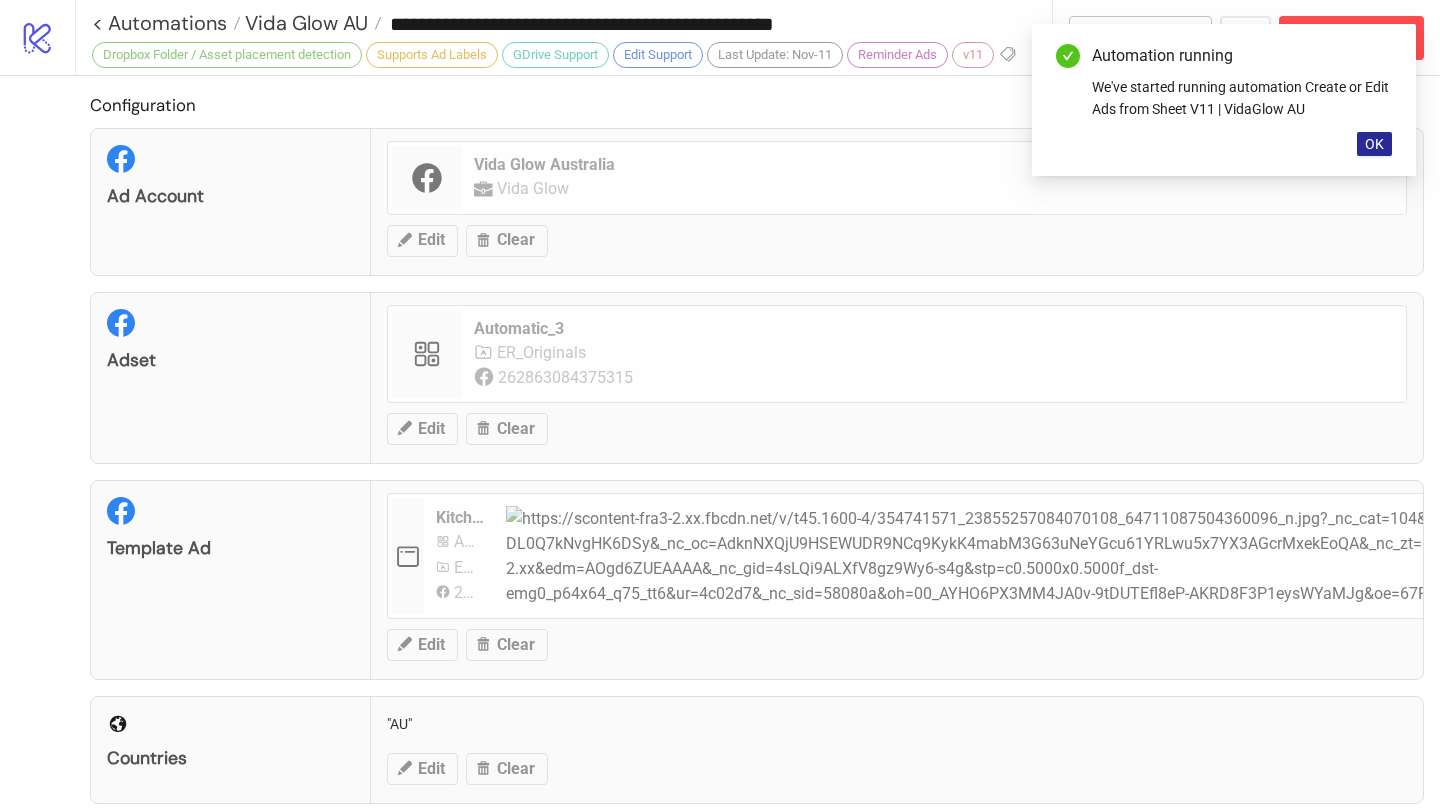 click on "OK" at bounding box center (1374, 144) 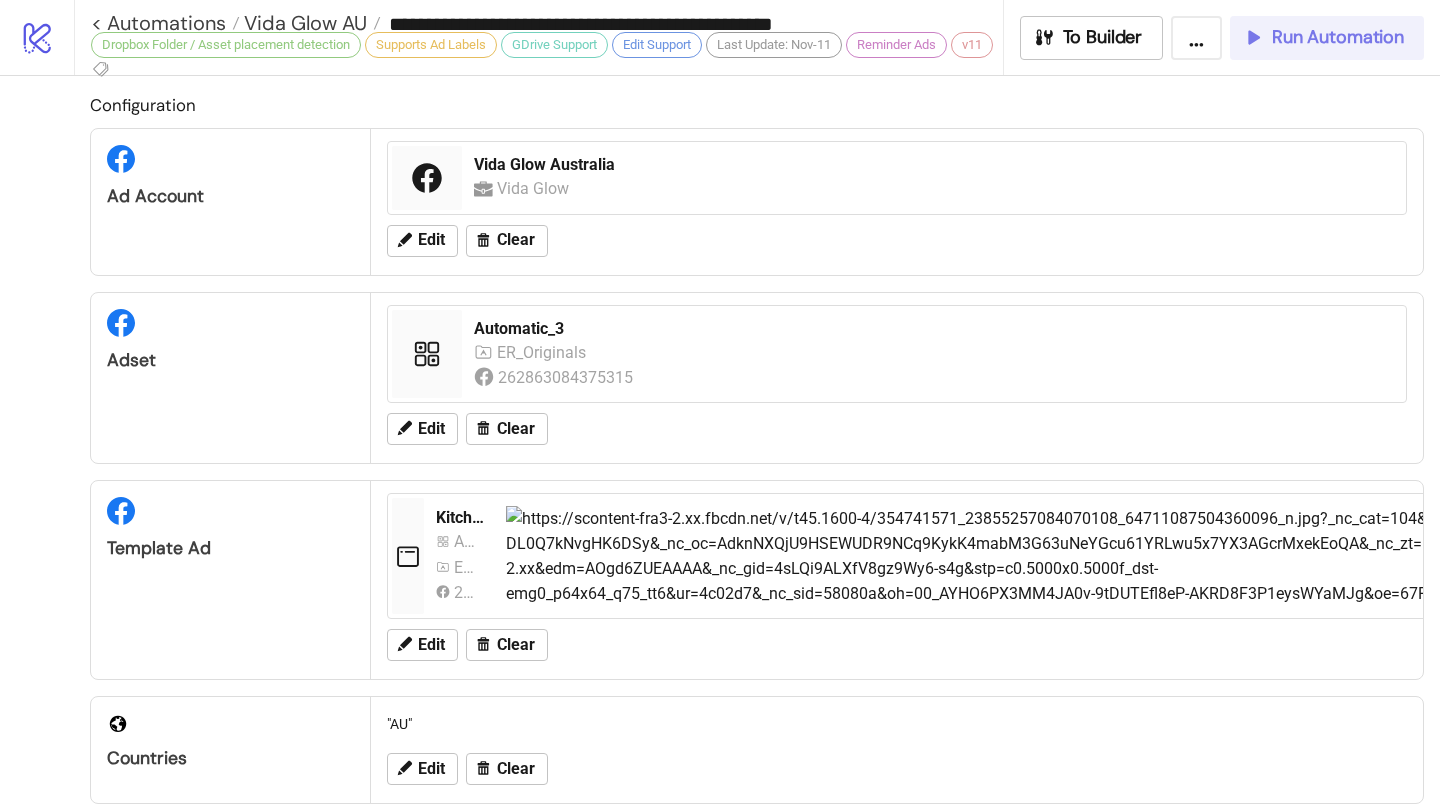 click on "Run Automation" at bounding box center [1338, 37] 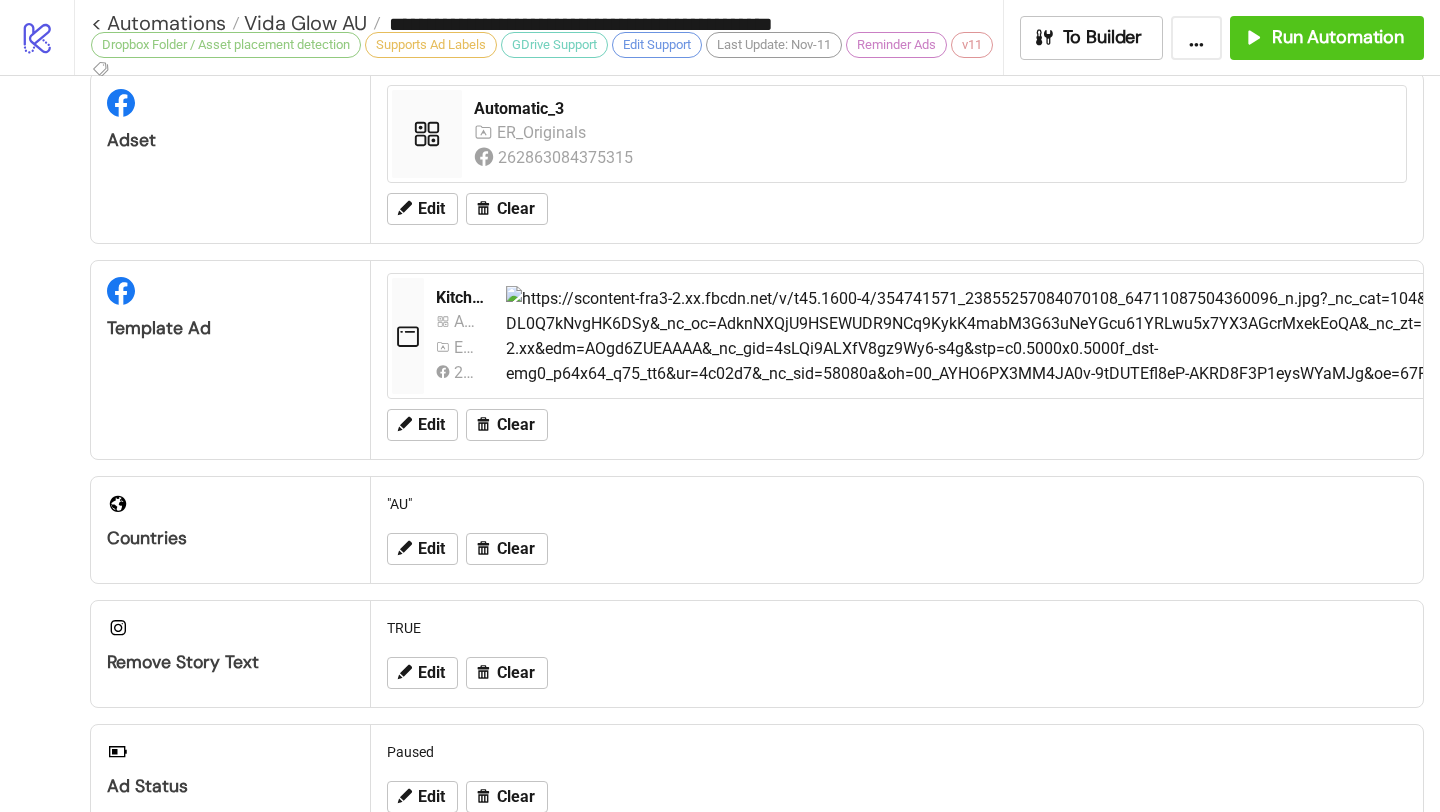scroll, scrollTop: 0, scrollLeft: 0, axis: both 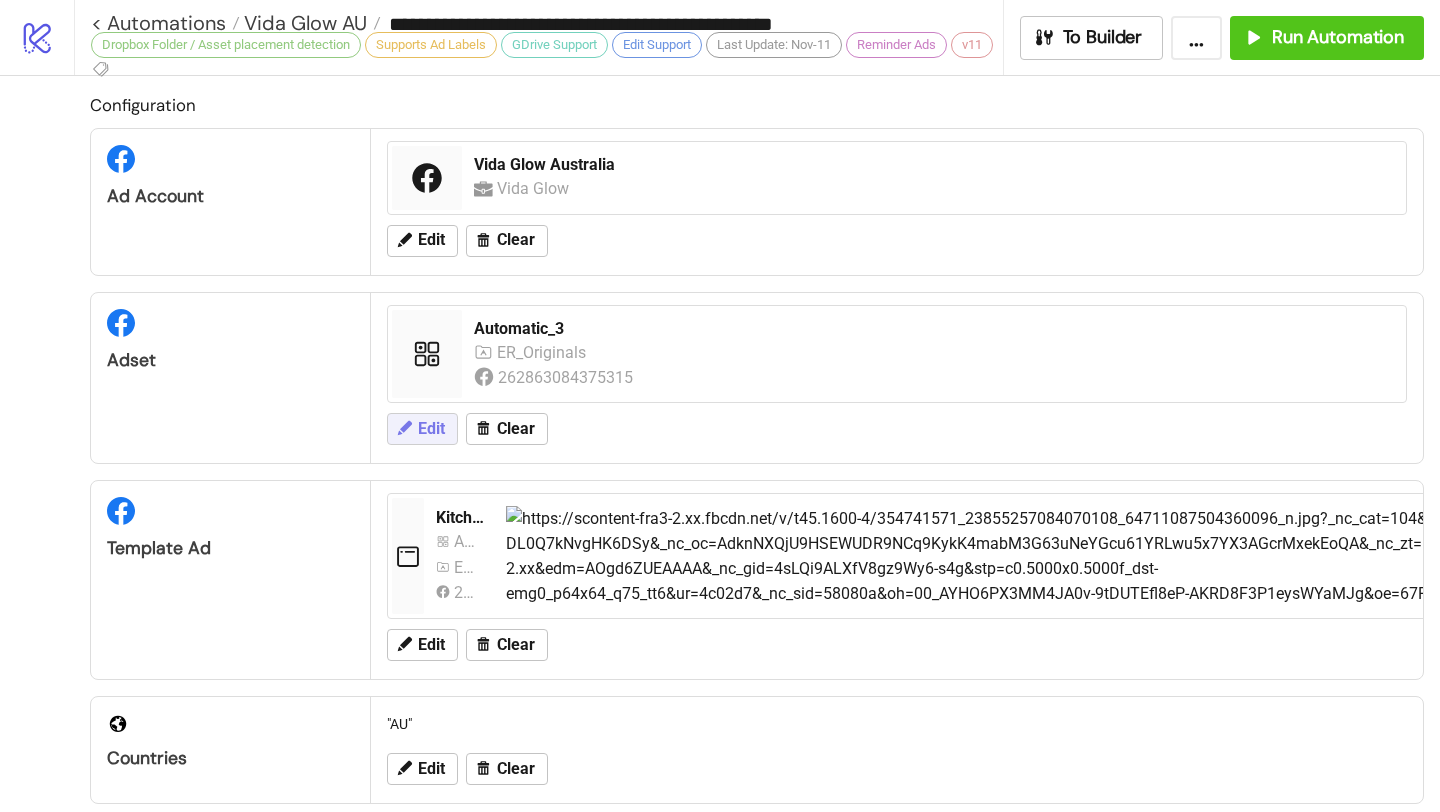 click on "Edit" at bounding box center (422, 429) 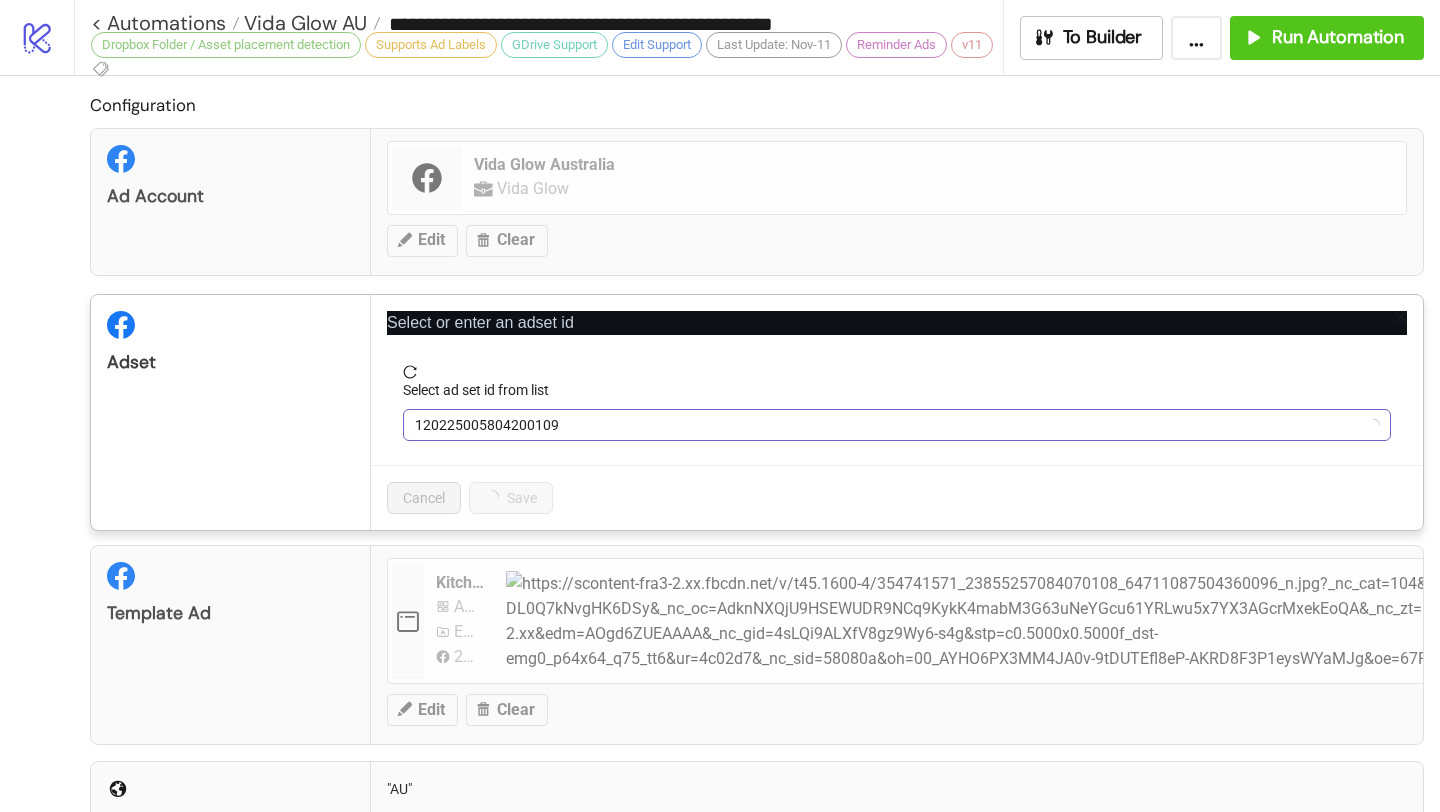click on "120225005804200109" at bounding box center (897, 425) 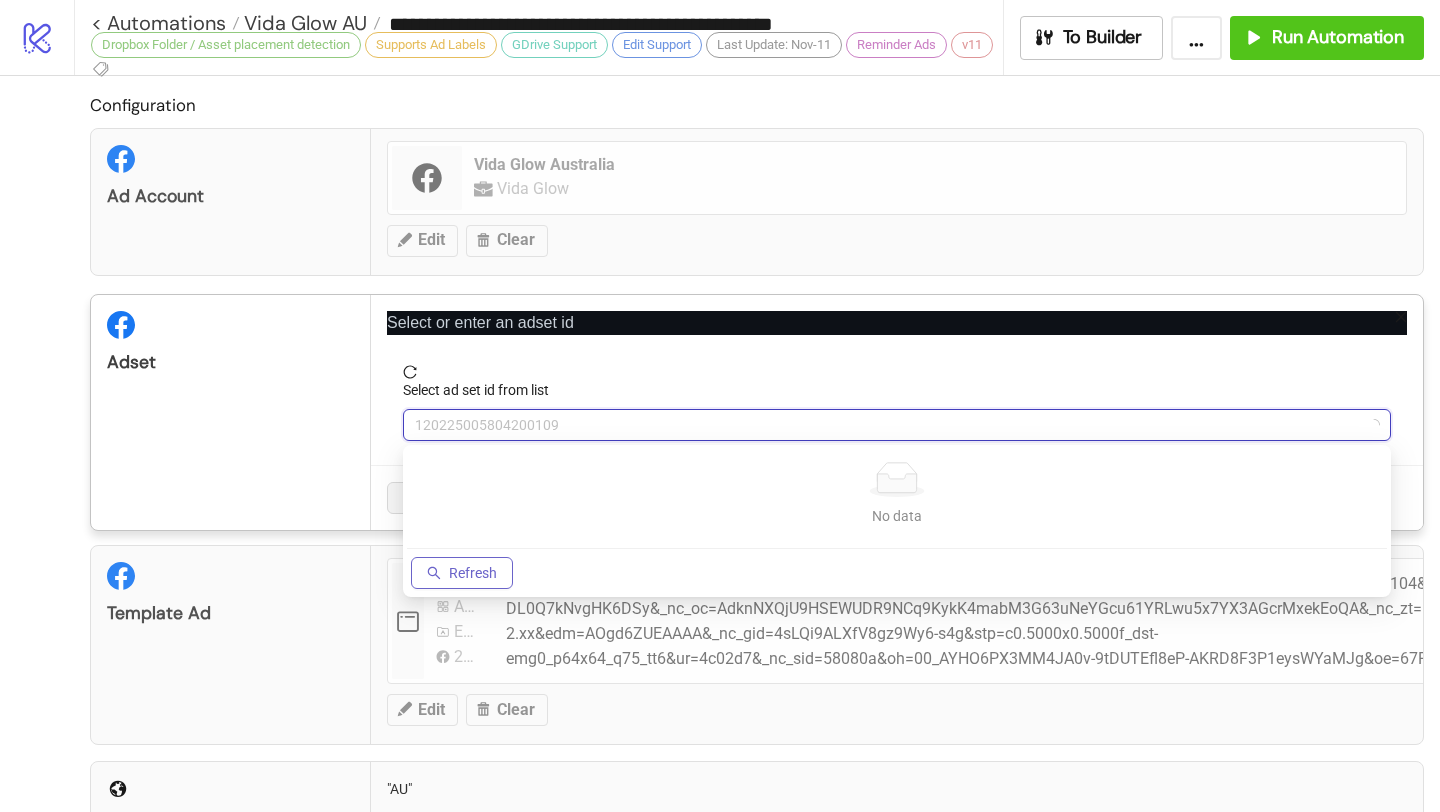 click on "Refresh" at bounding box center [462, 573] 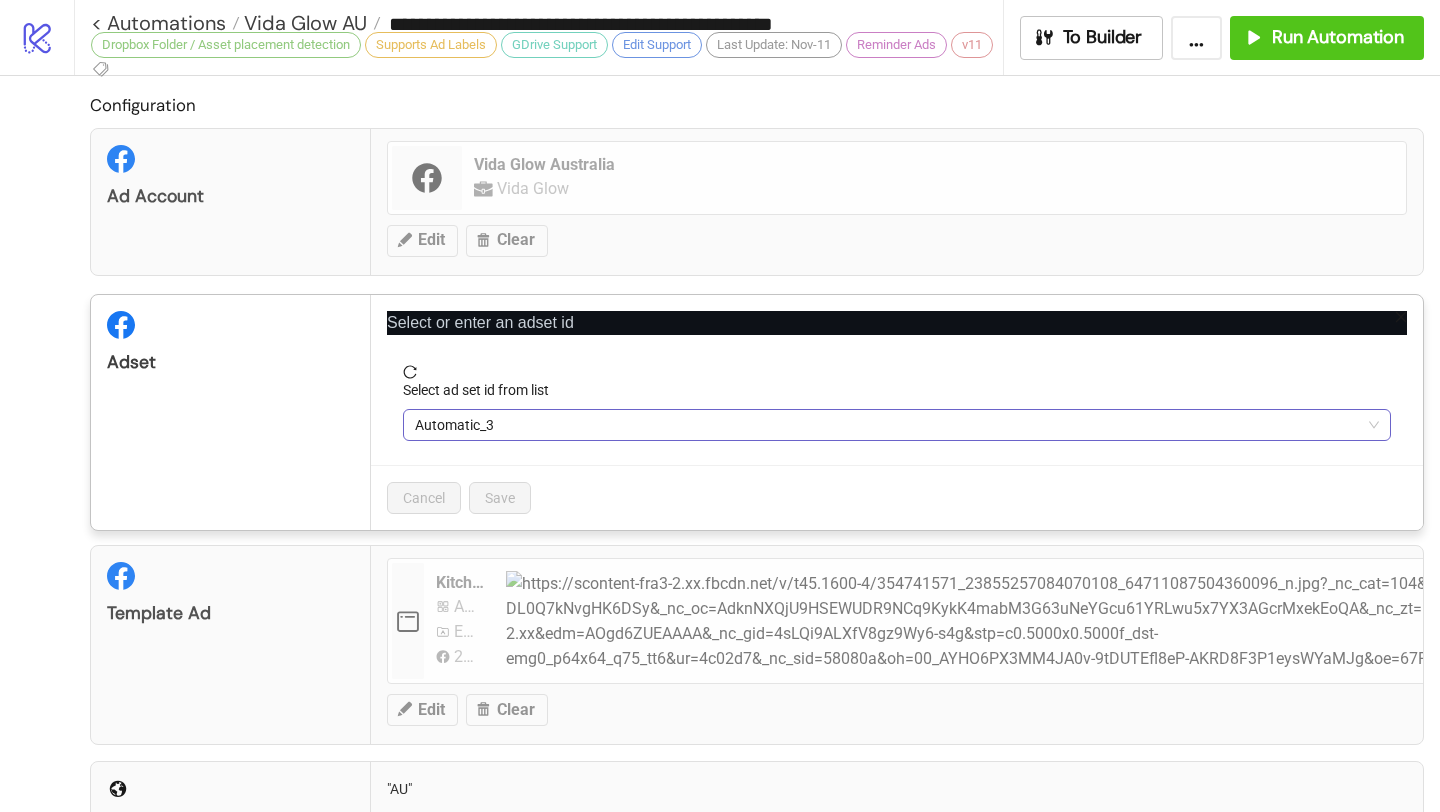 click on "Automatic_3" at bounding box center [897, 425] 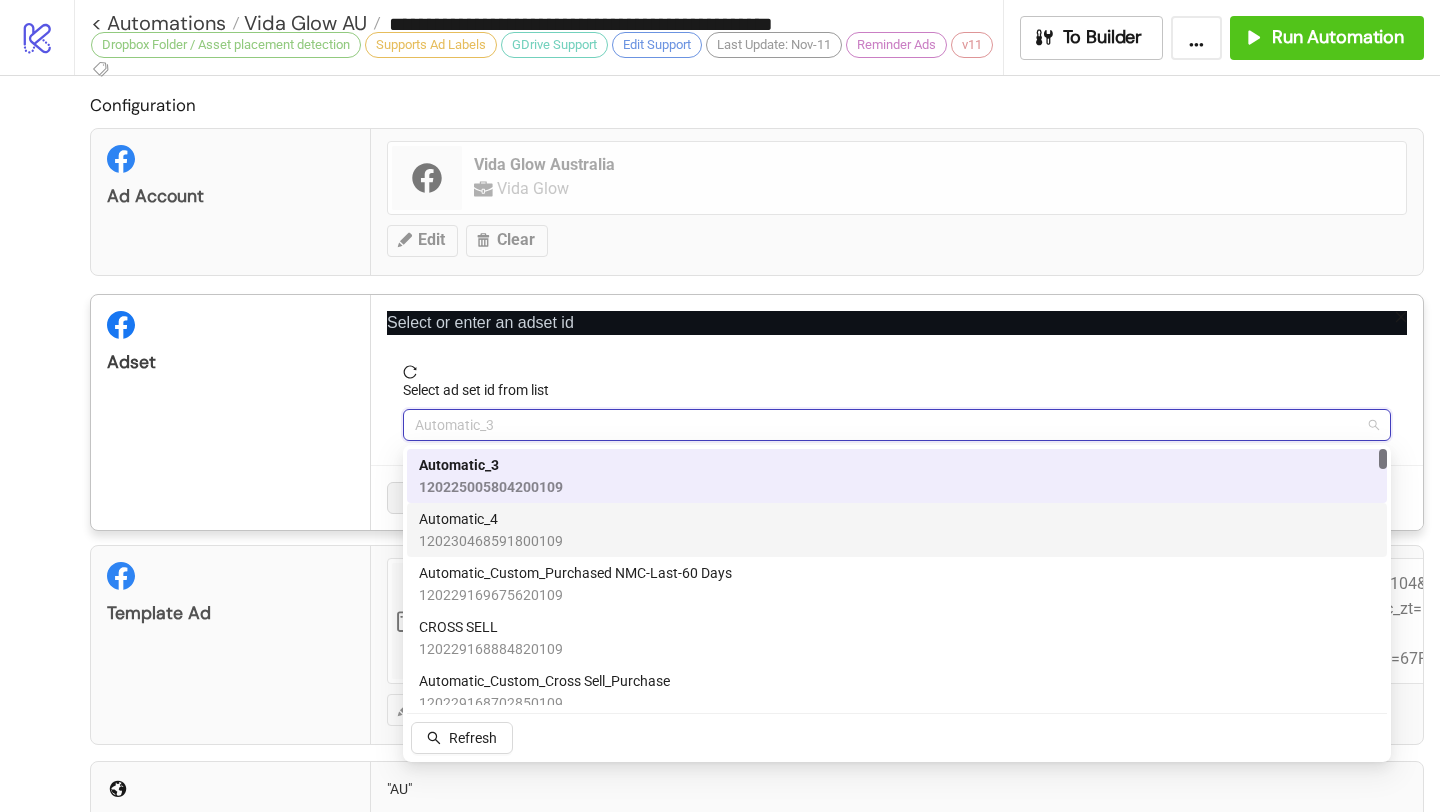 click on "Automatic_4" at bounding box center (491, 519) 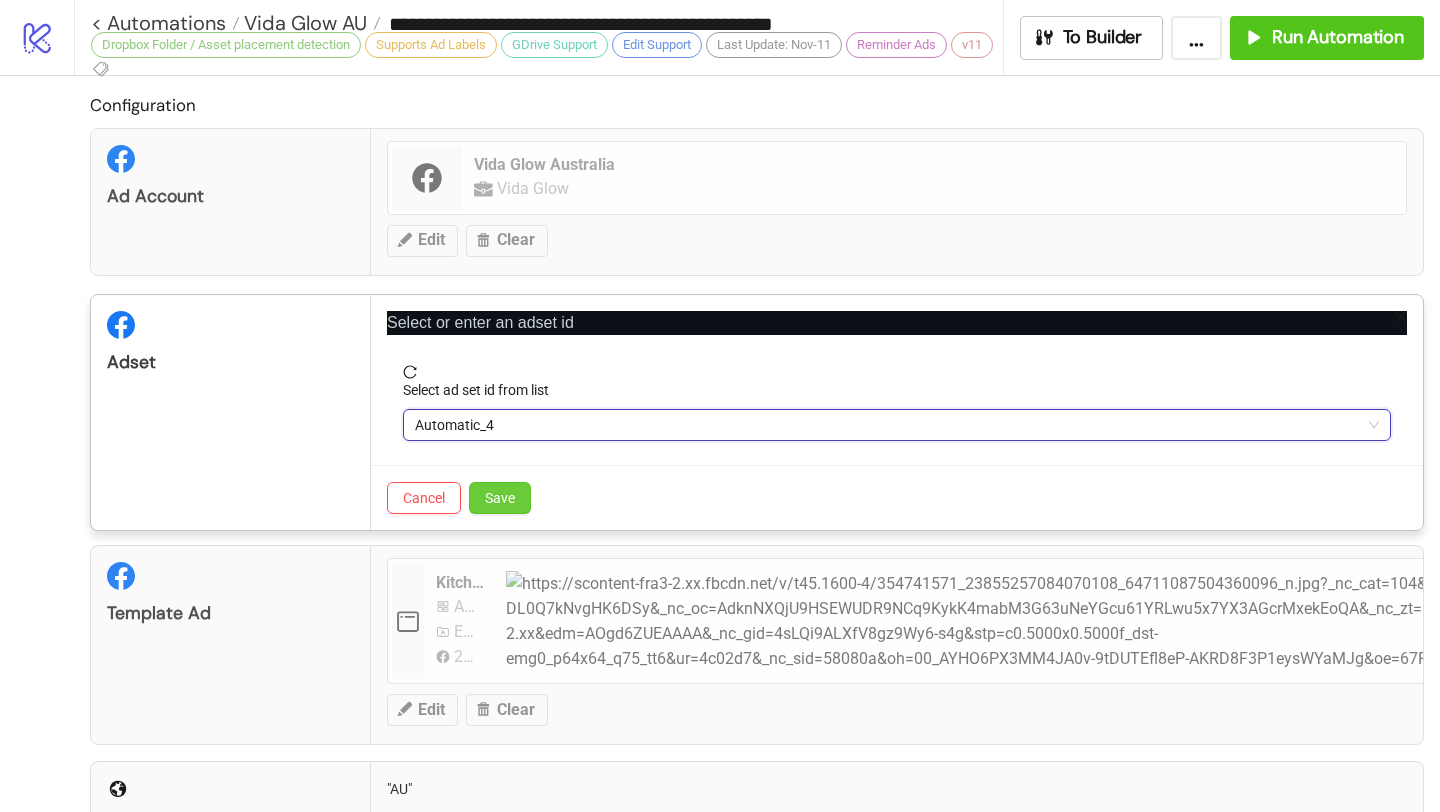 click on "Save" at bounding box center [500, 498] 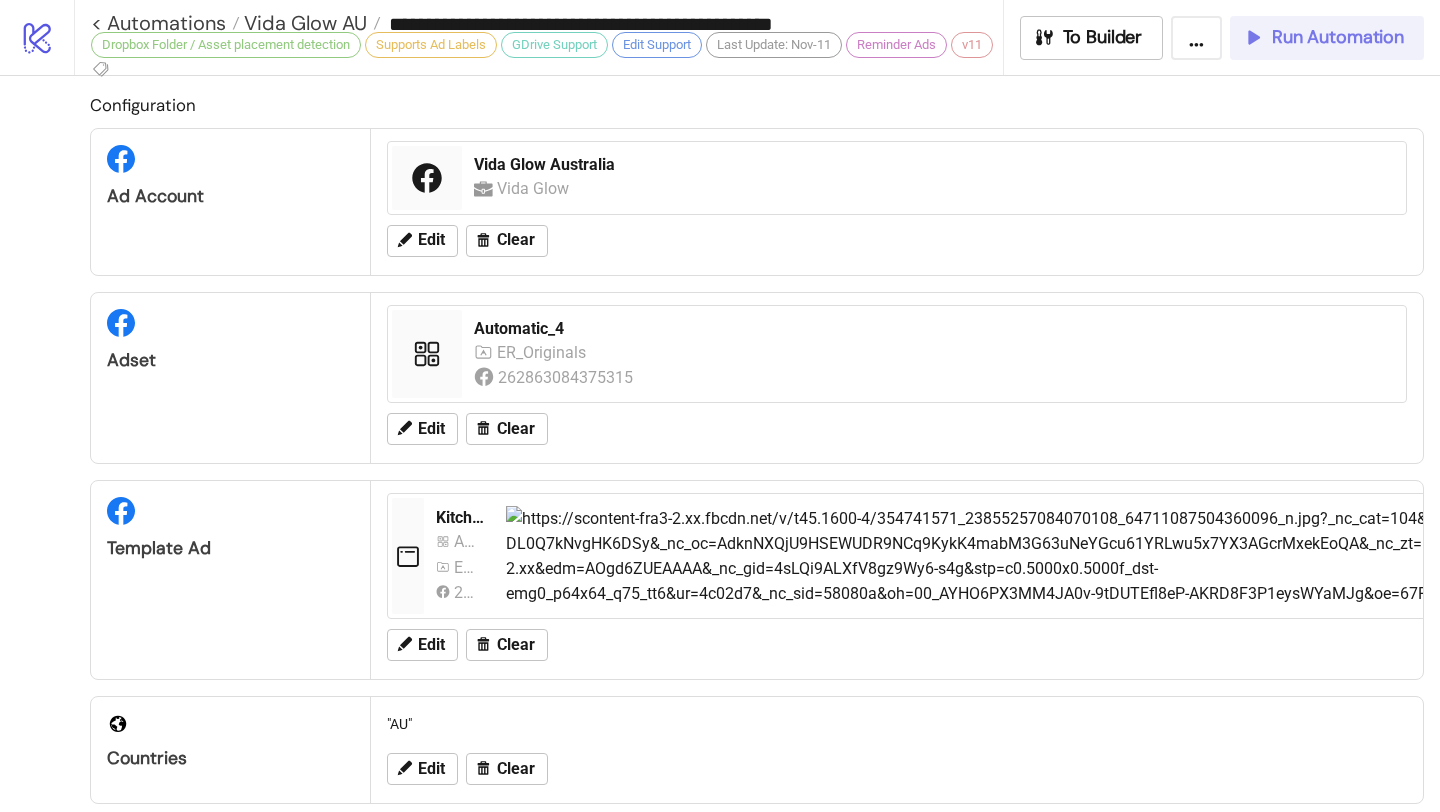 click on "Run Automation" at bounding box center (1327, 38) 